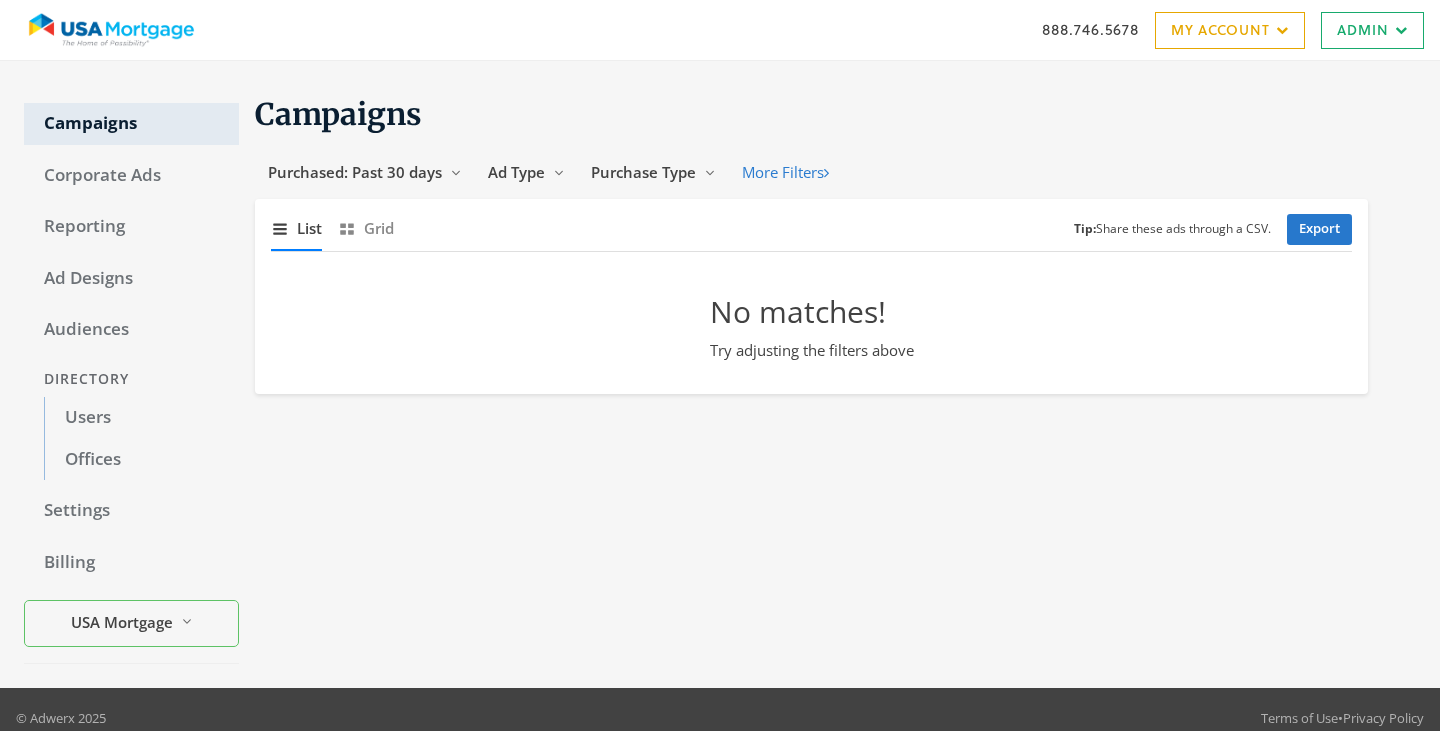 scroll, scrollTop: 0, scrollLeft: 0, axis: both 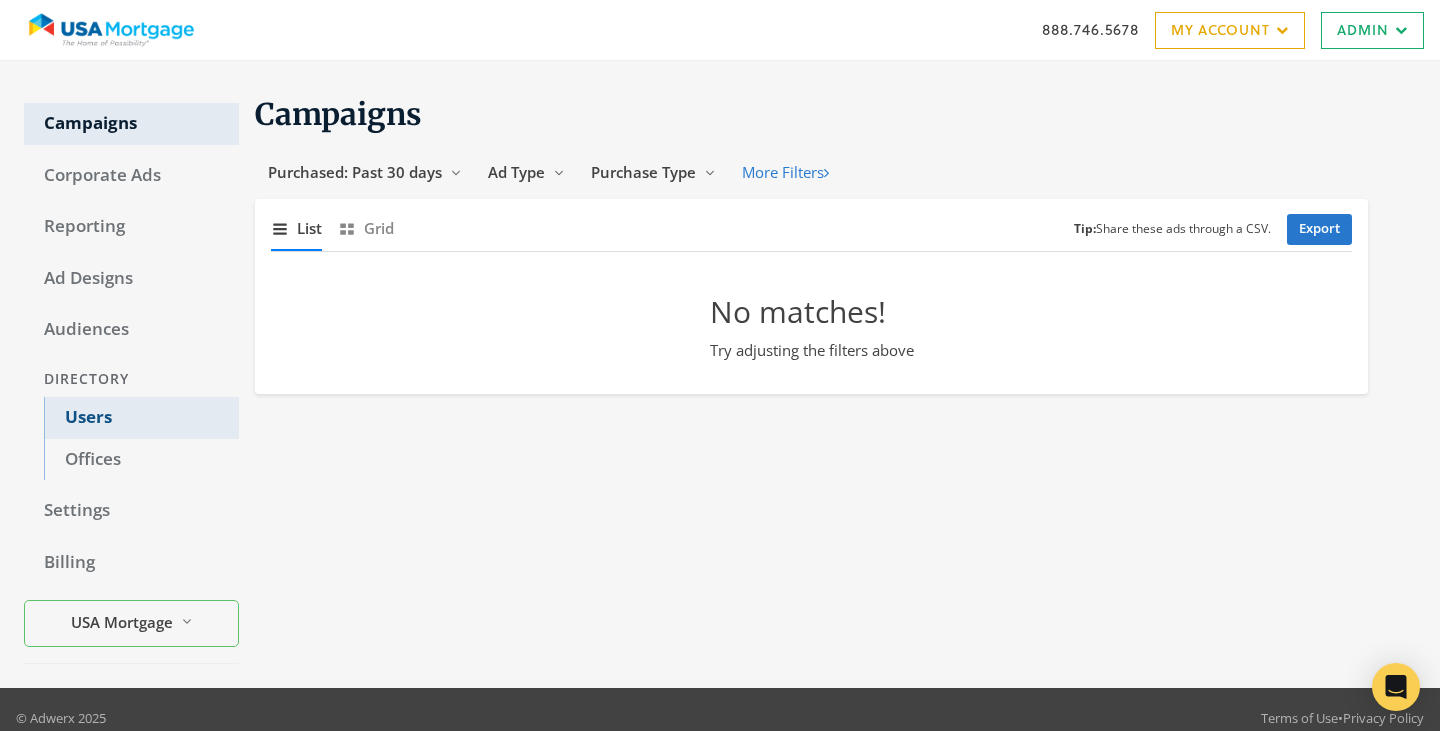 click on "Users" at bounding box center (141, 418) 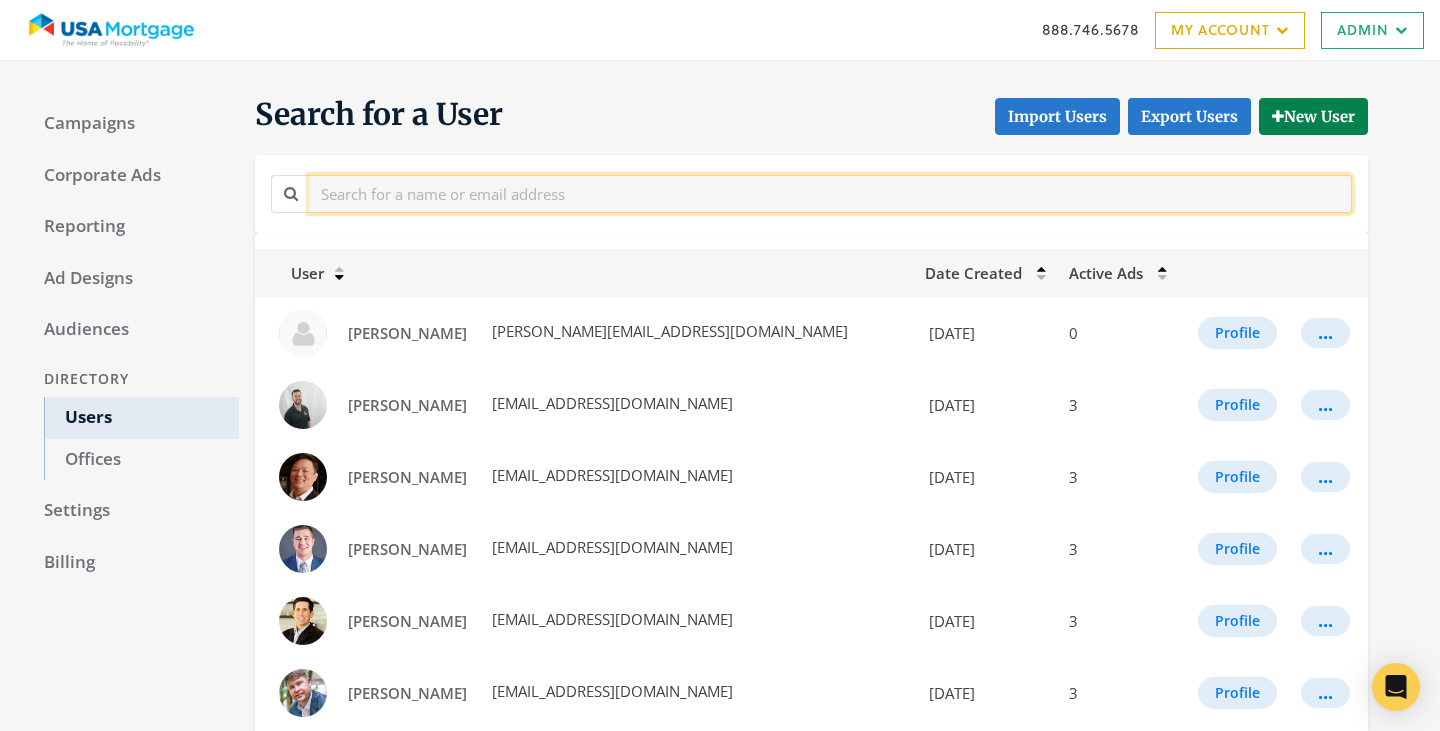 click at bounding box center (830, 193) 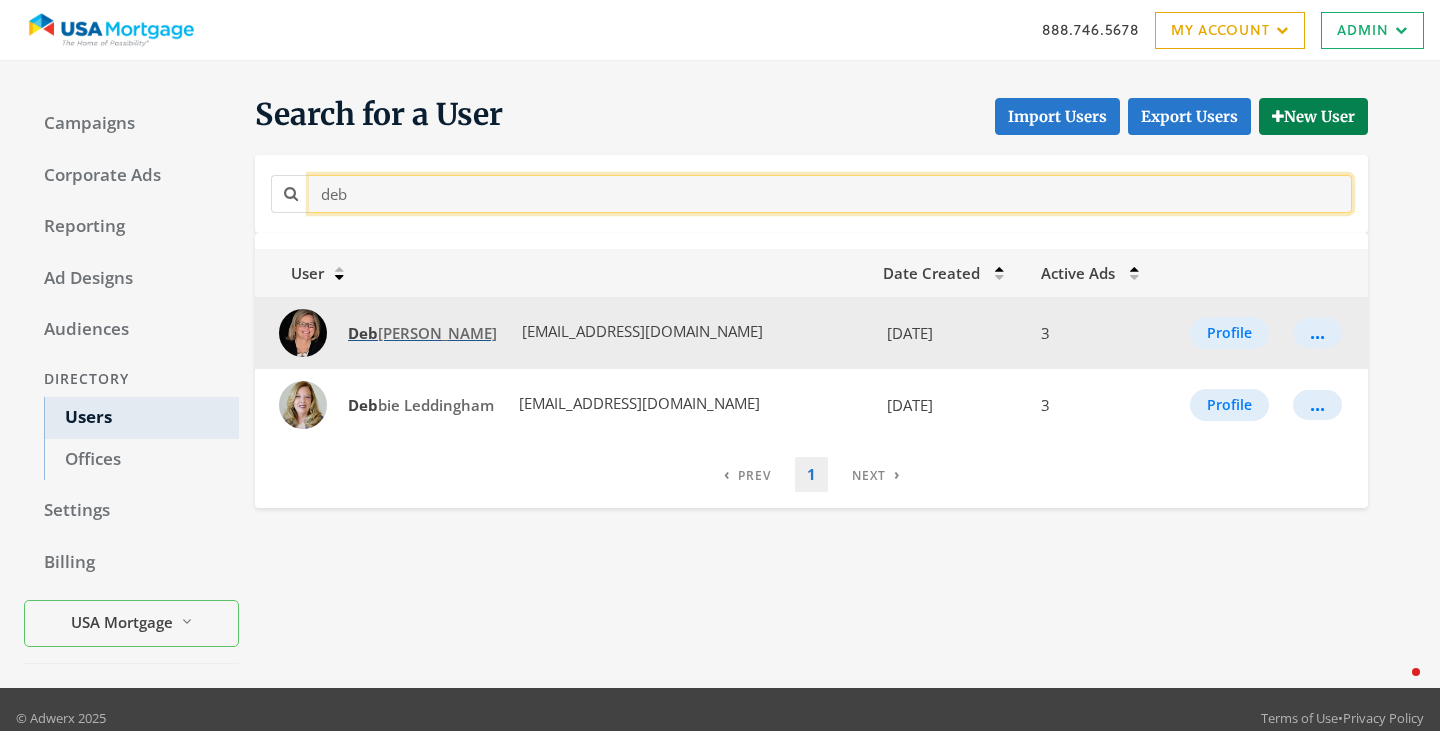 type on "deb" 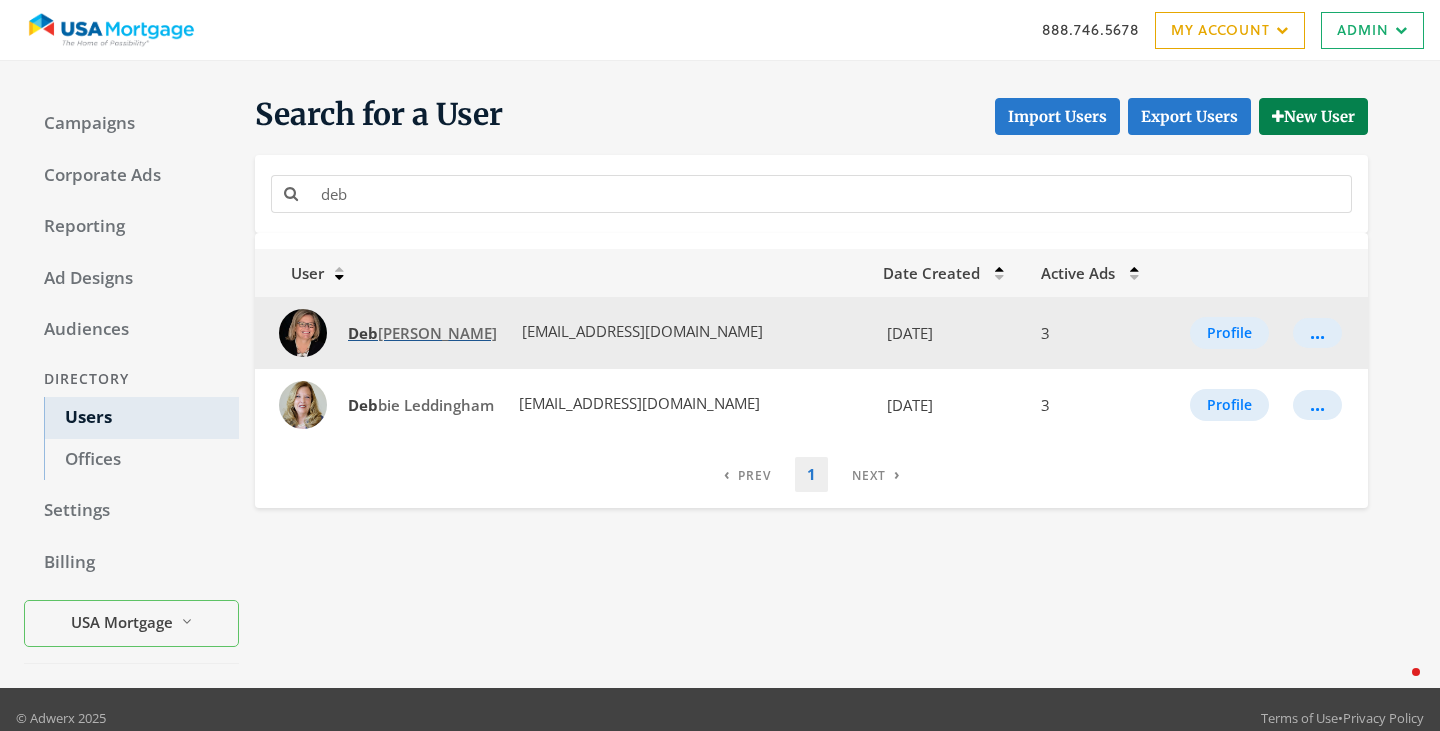 click on "Deb bie Cobb" at bounding box center [422, 333] 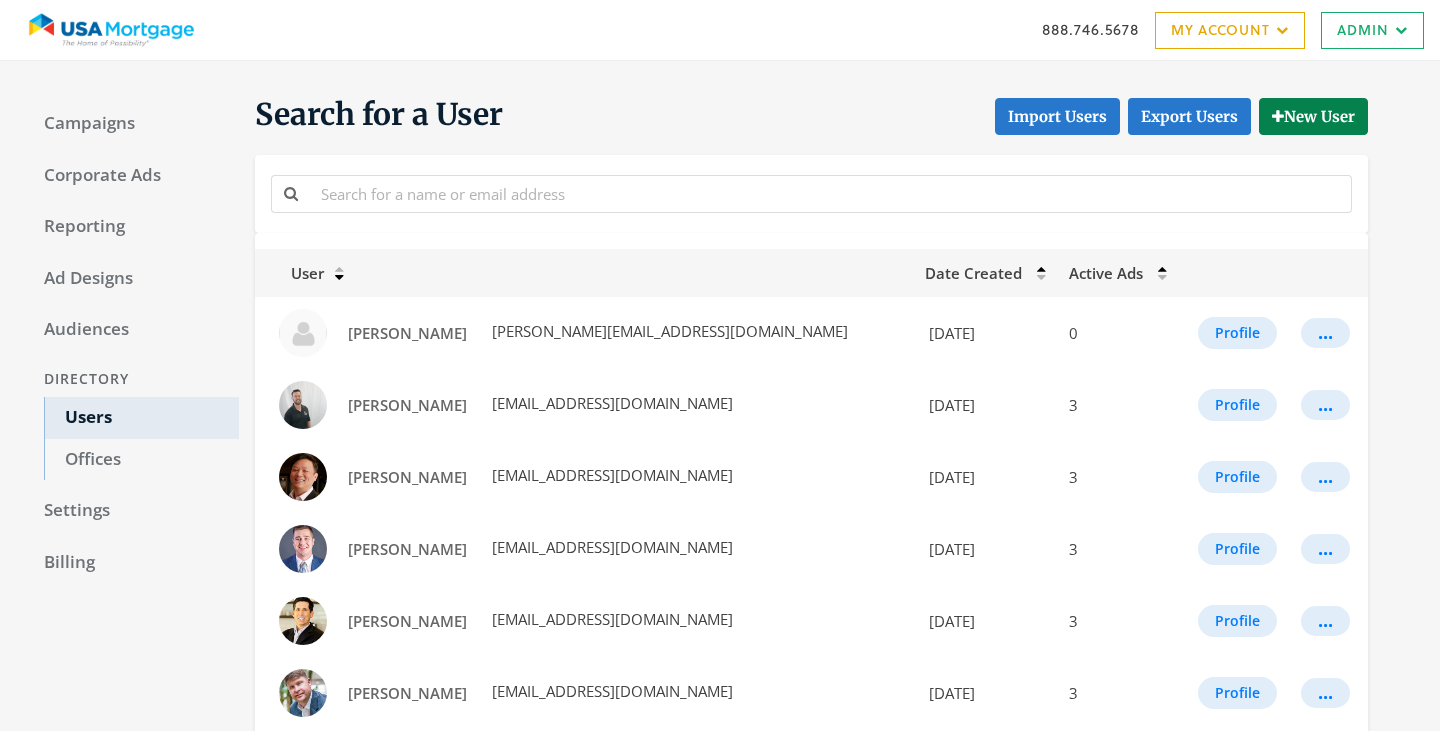 scroll, scrollTop: 0, scrollLeft: 0, axis: both 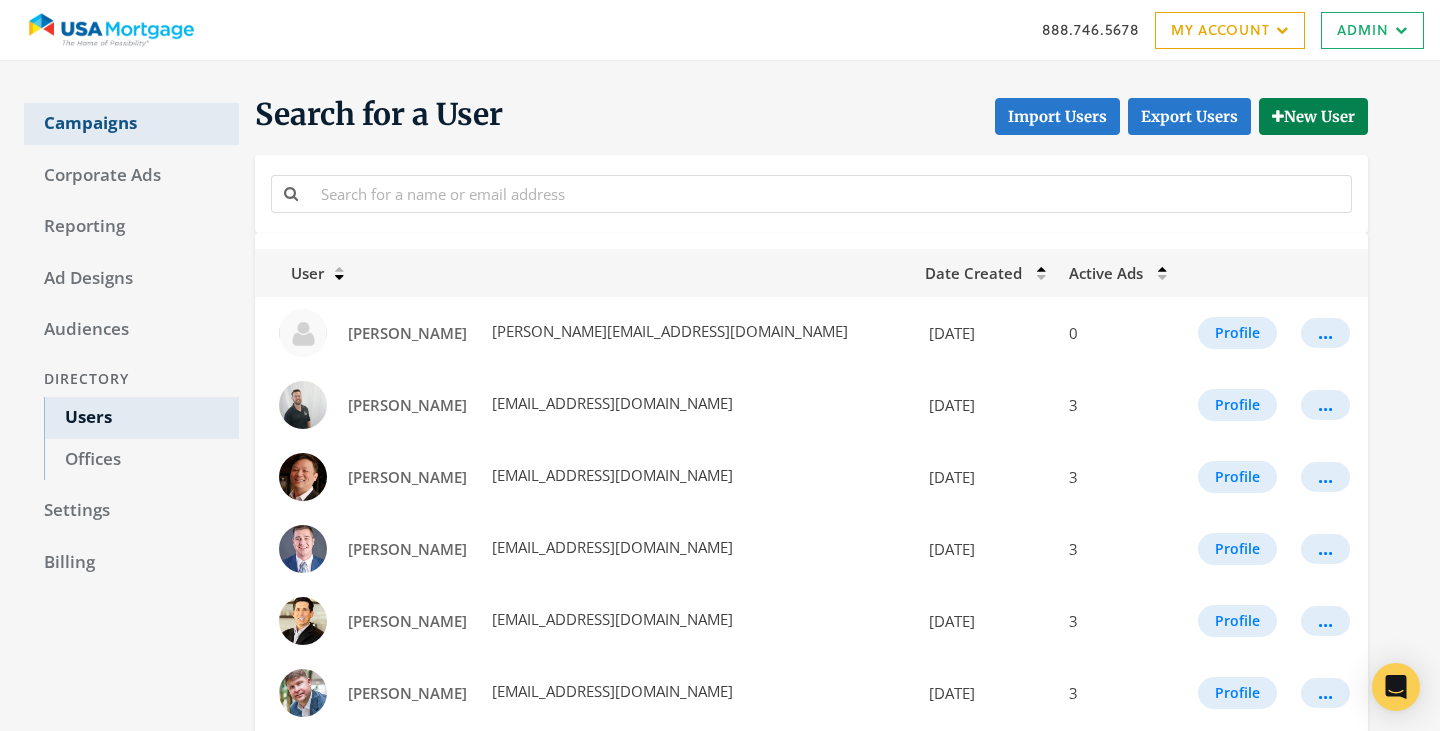 click on "Campaigns" at bounding box center (131, 124) 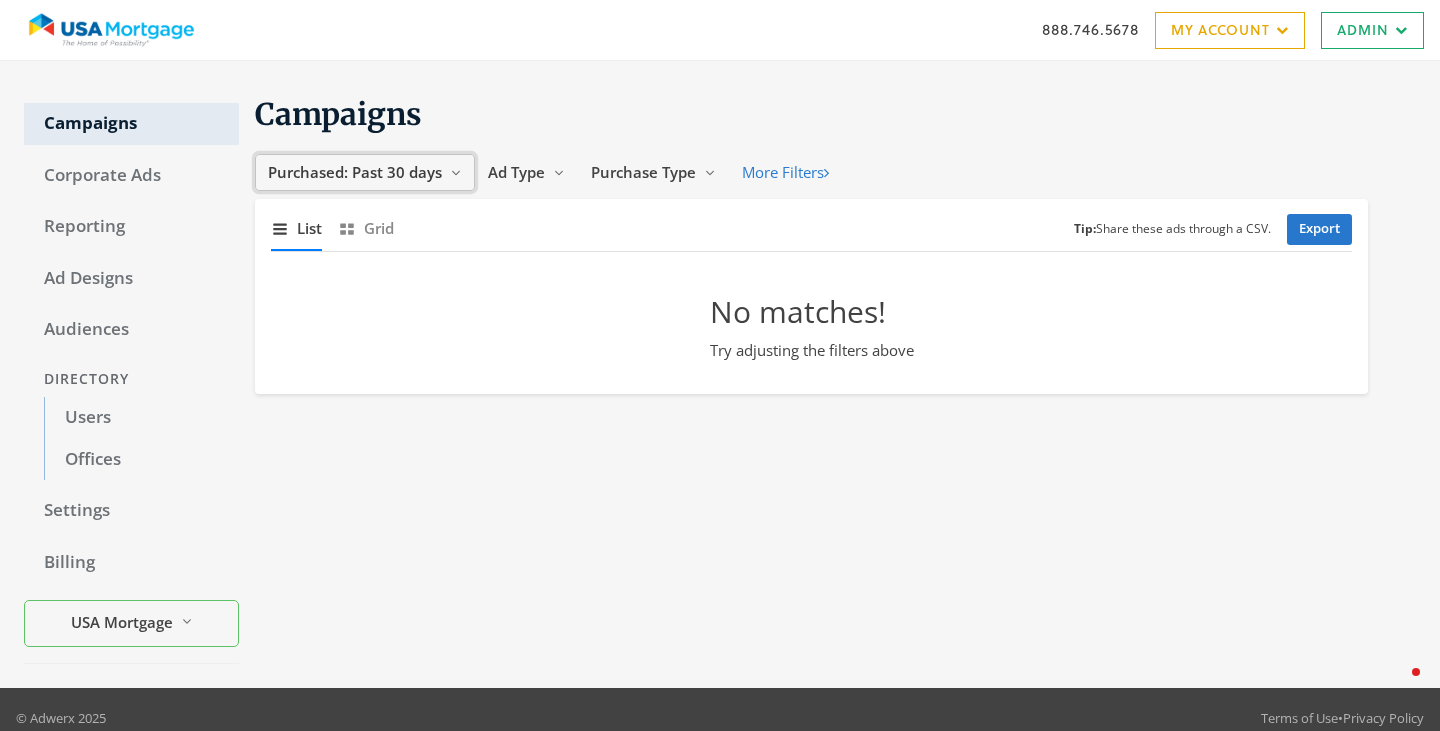 click on "Purchased: Past 30 days Reveal list of Purchased: Past 30 days" at bounding box center [365, 172] 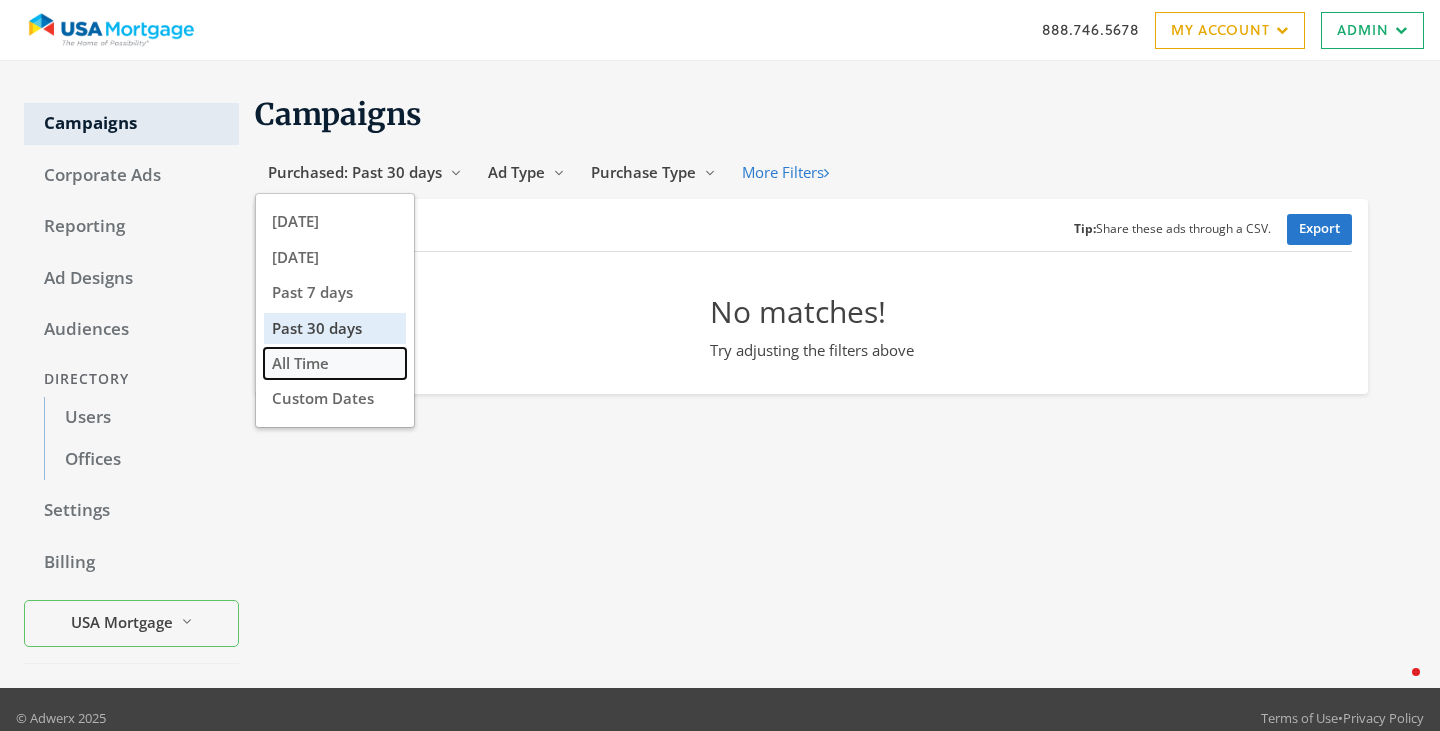 click on "All Time" at bounding box center [335, 363] 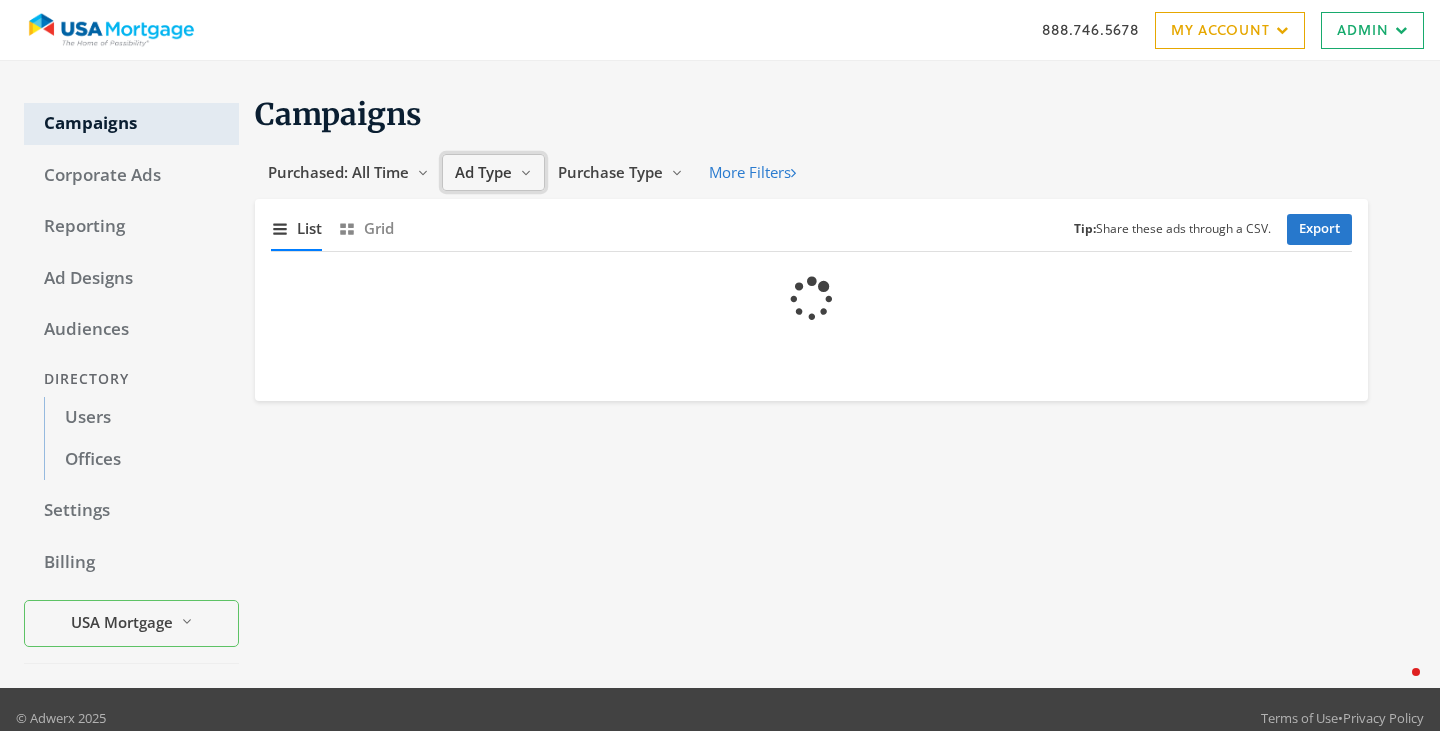 click on "Ad Type" at bounding box center (483, 172) 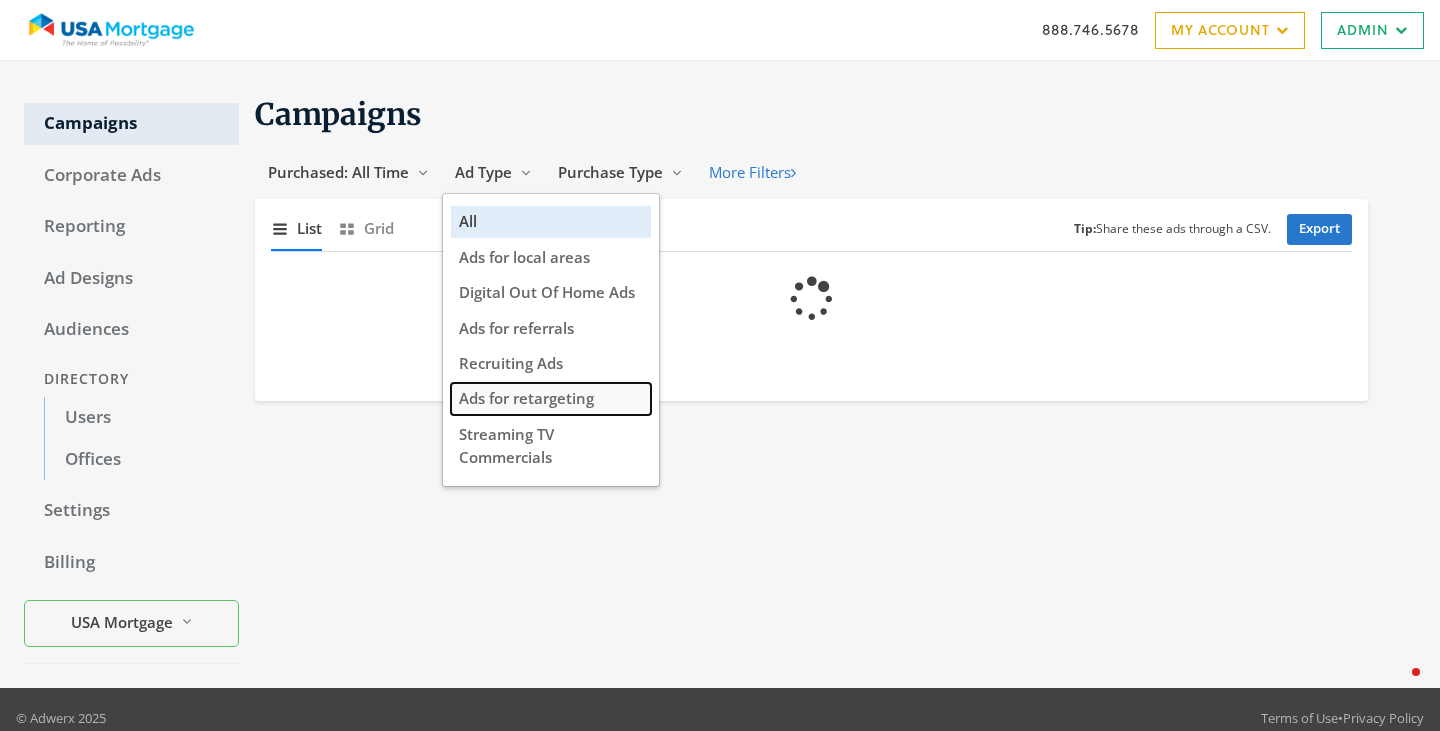 click on "Ads for retargeting" at bounding box center [526, 398] 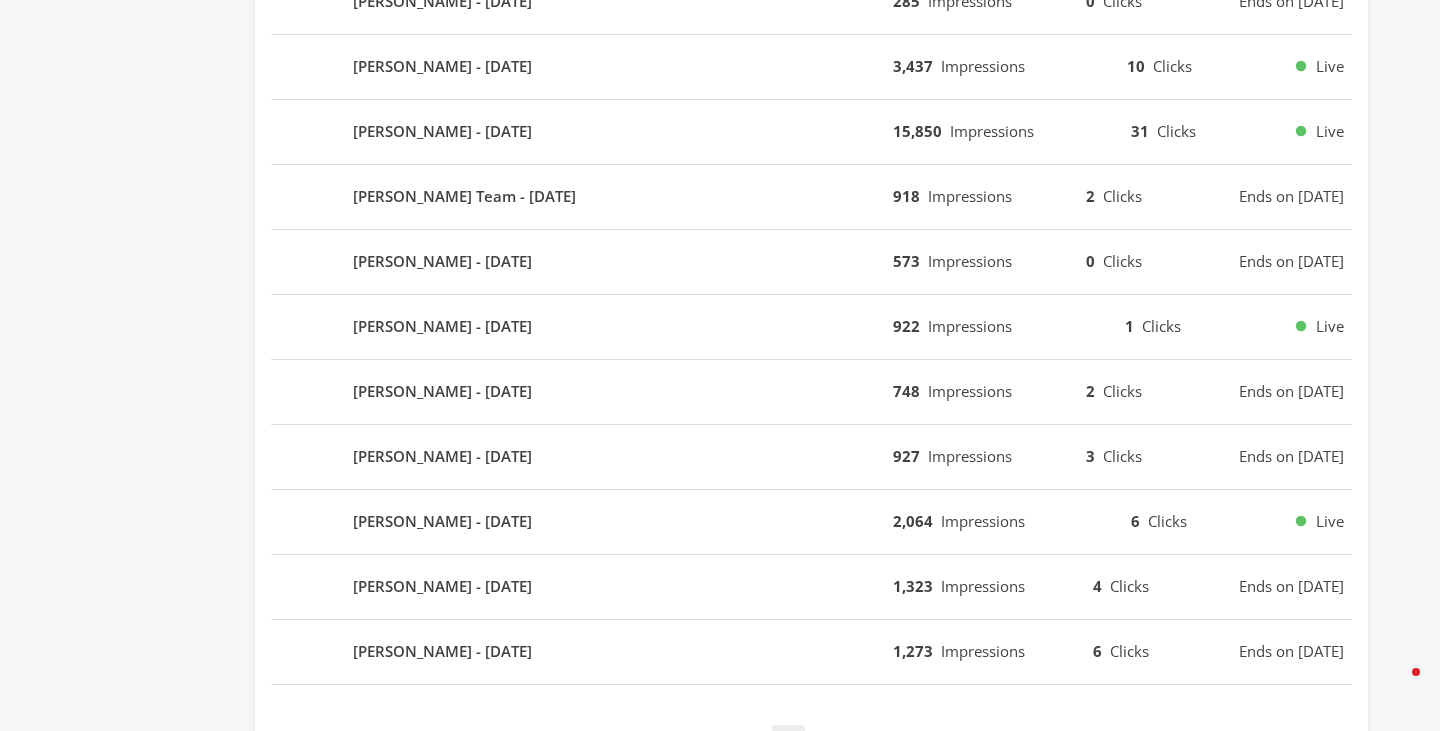 scroll, scrollTop: 1255, scrollLeft: 0, axis: vertical 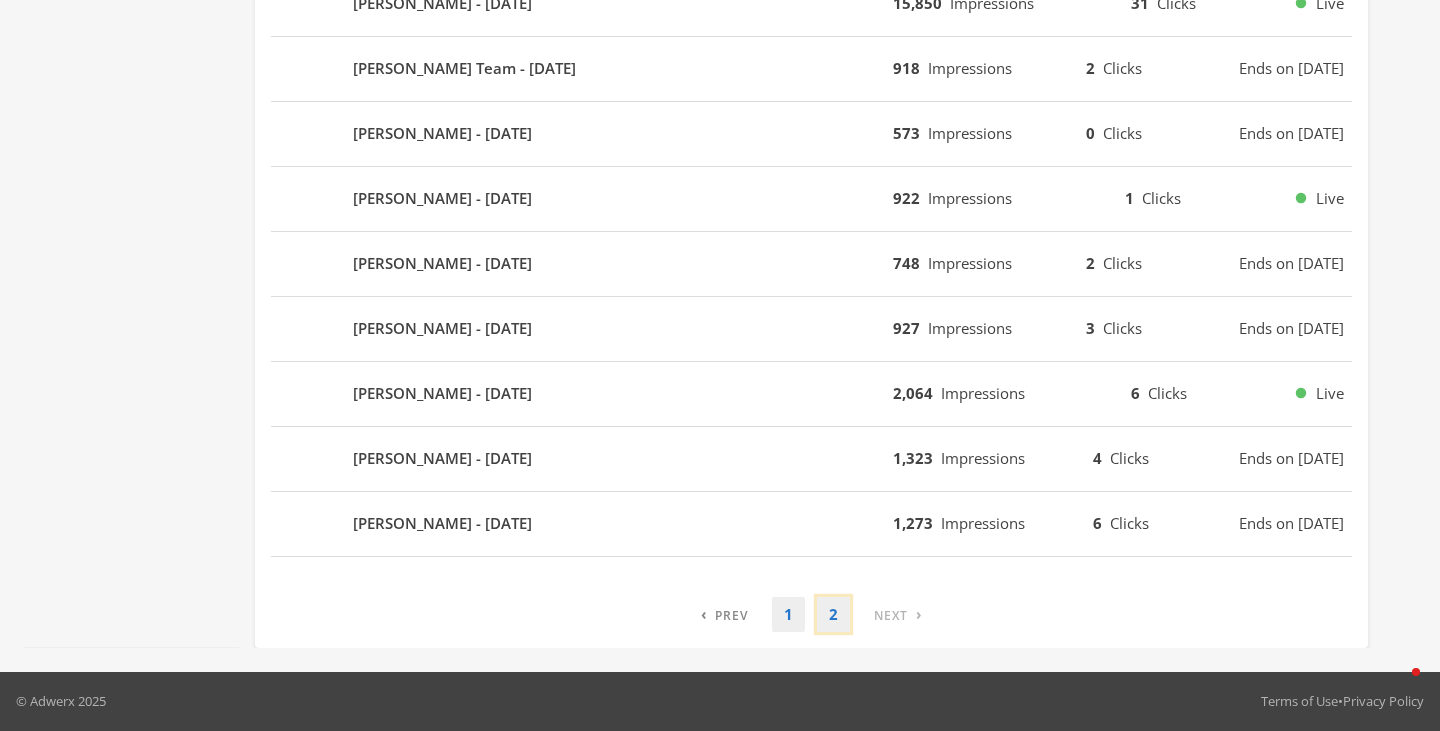 click on "2" at bounding box center (833, 614) 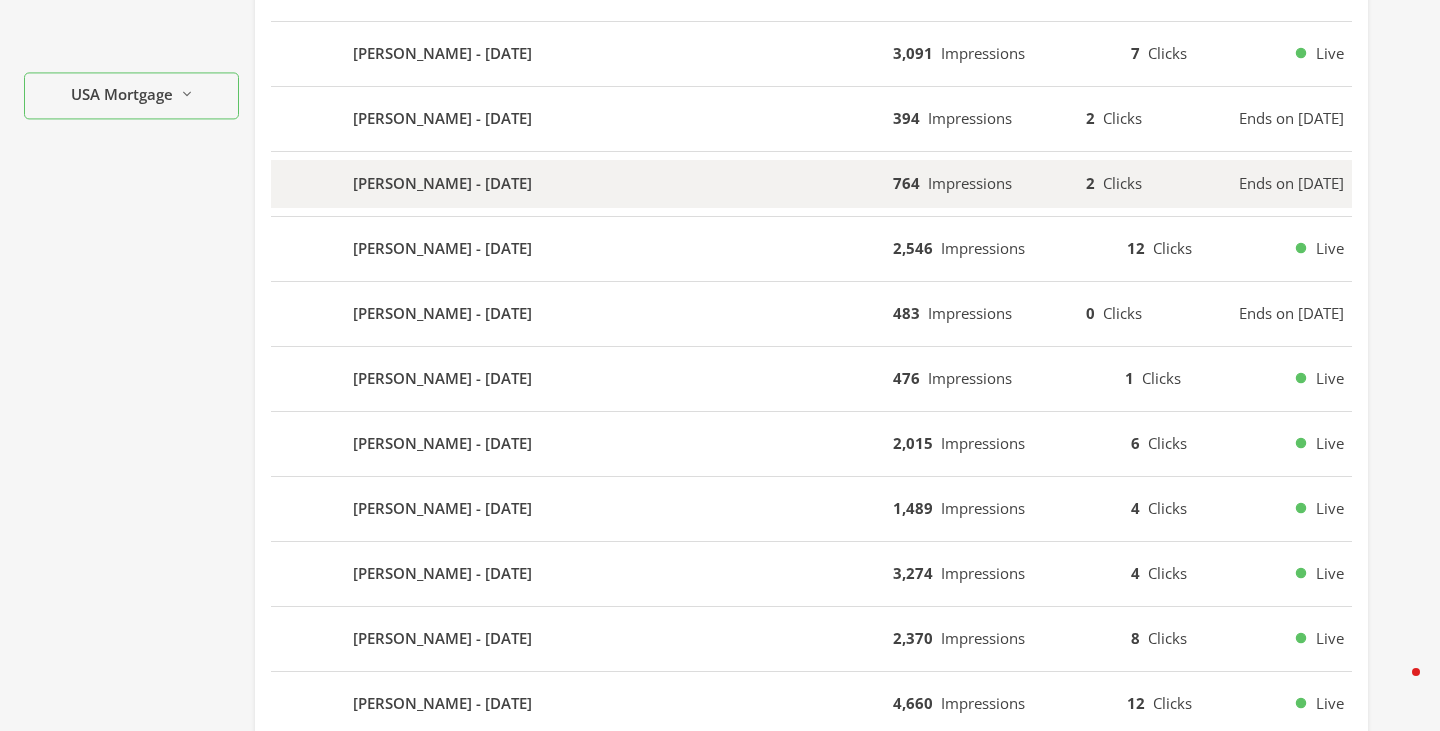 scroll, scrollTop: 930, scrollLeft: 0, axis: vertical 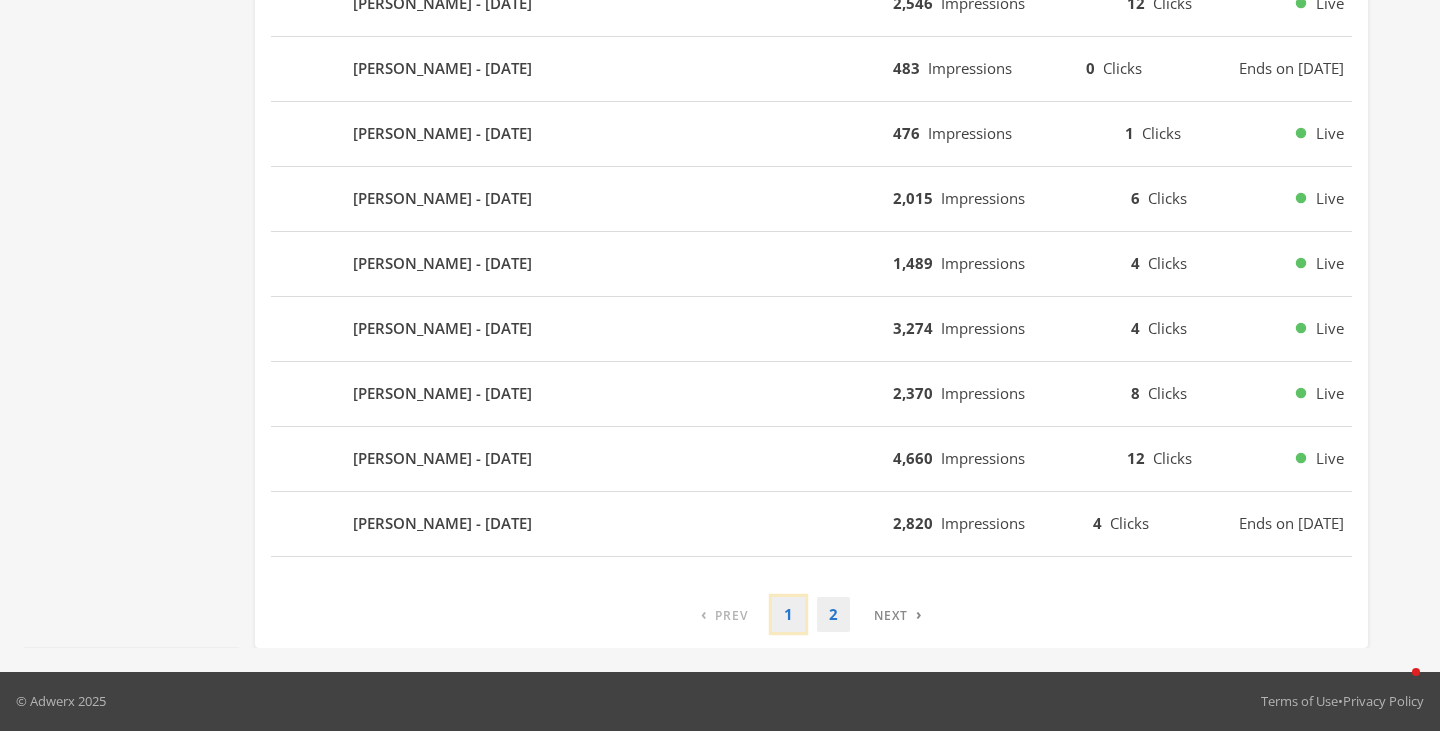 click on "1" at bounding box center [788, 614] 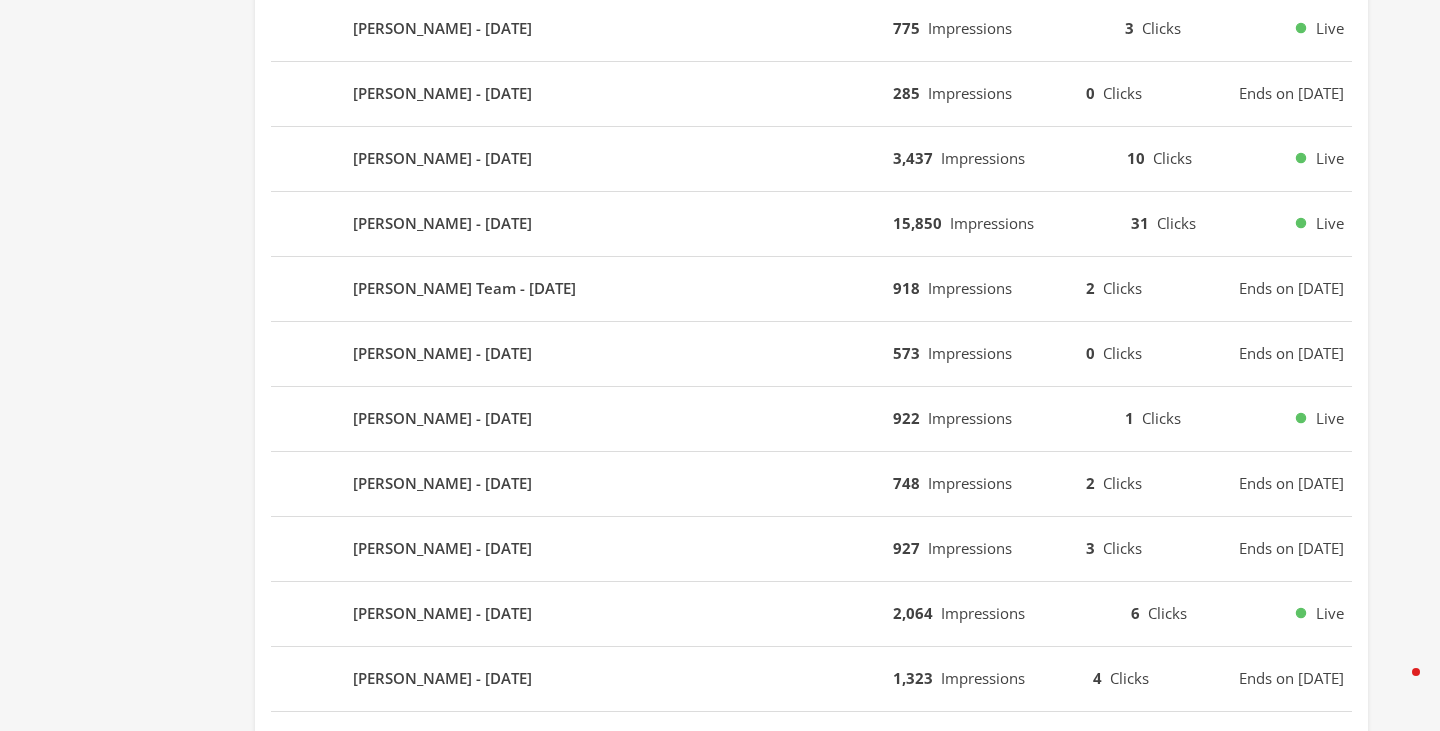 scroll, scrollTop: 995, scrollLeft: 0, axis: vertical 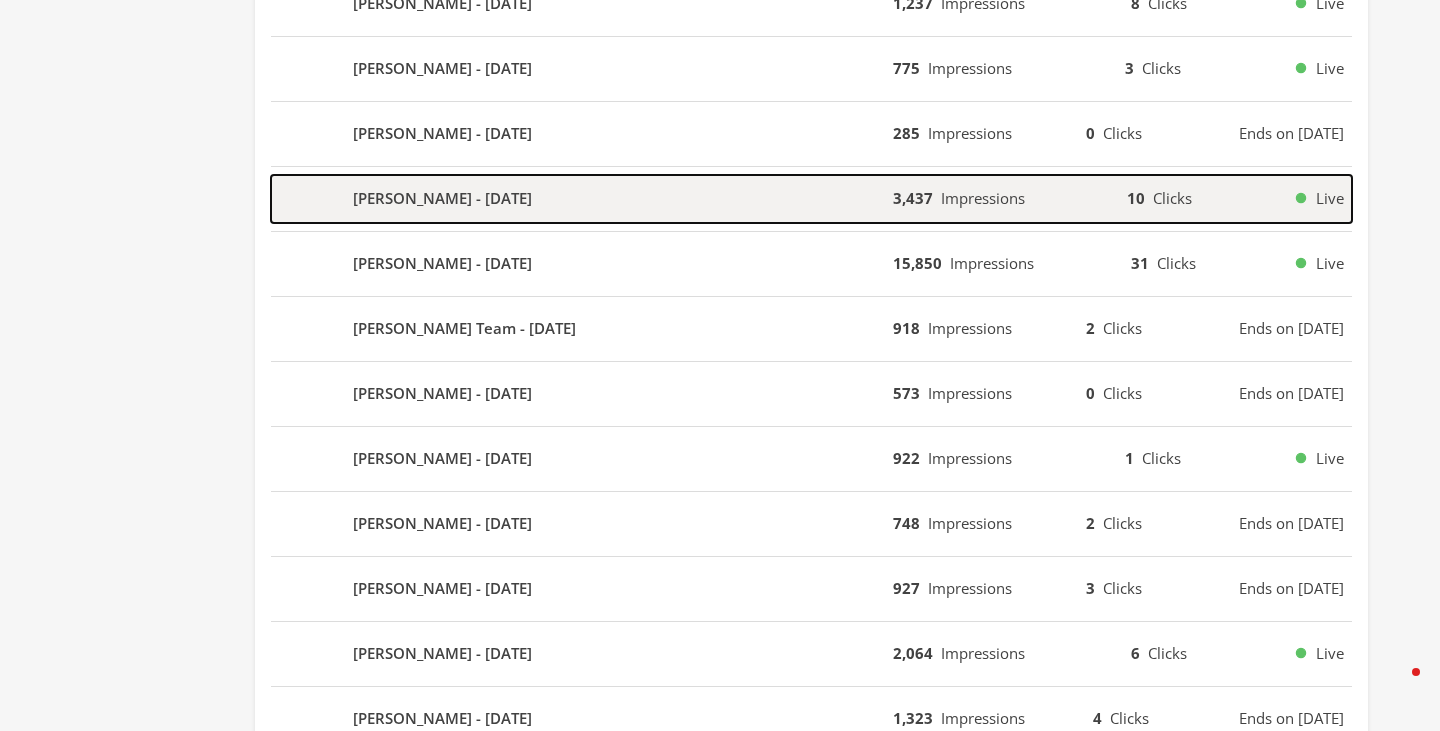 click on "Debbie Cobb - 2024-06-25" at bounding box center [582, 199] 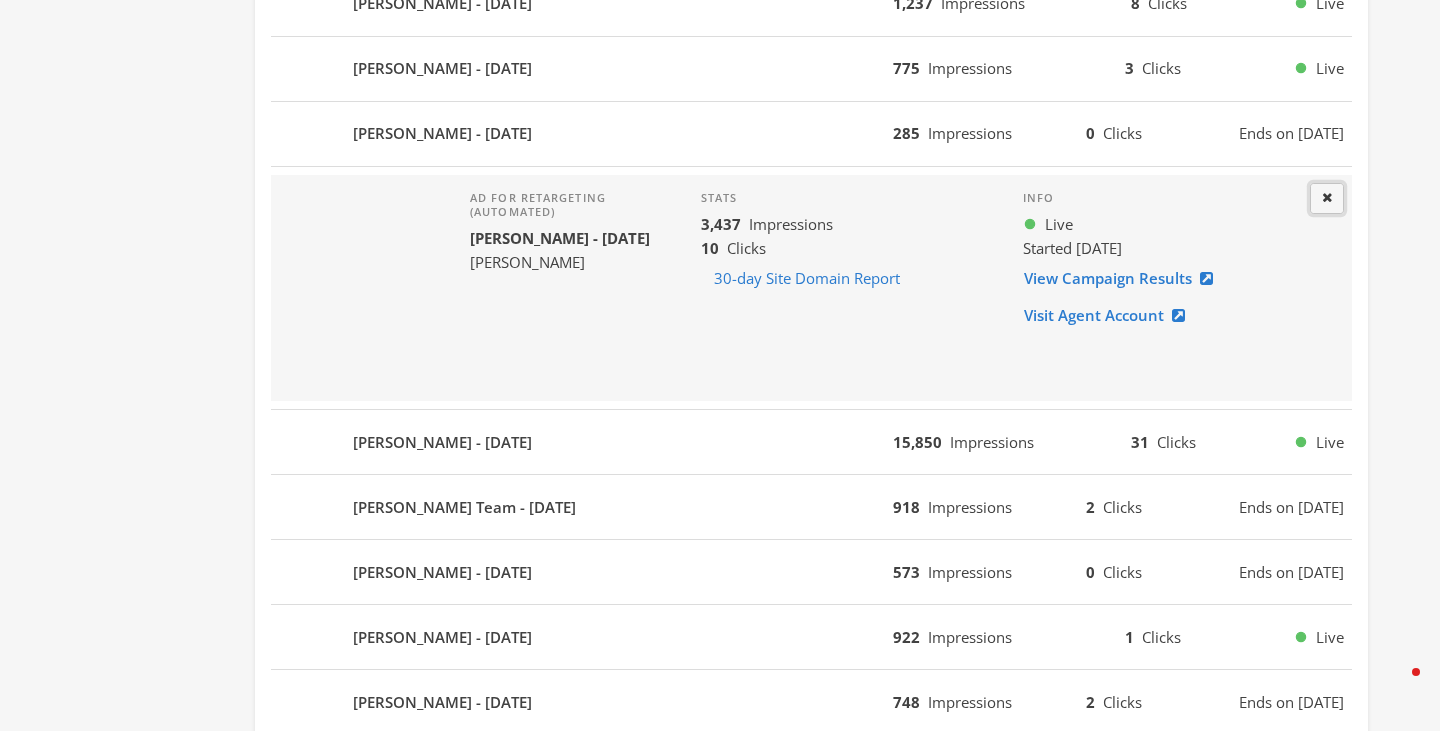 click on "Close" at bounding box center [1327, 198] 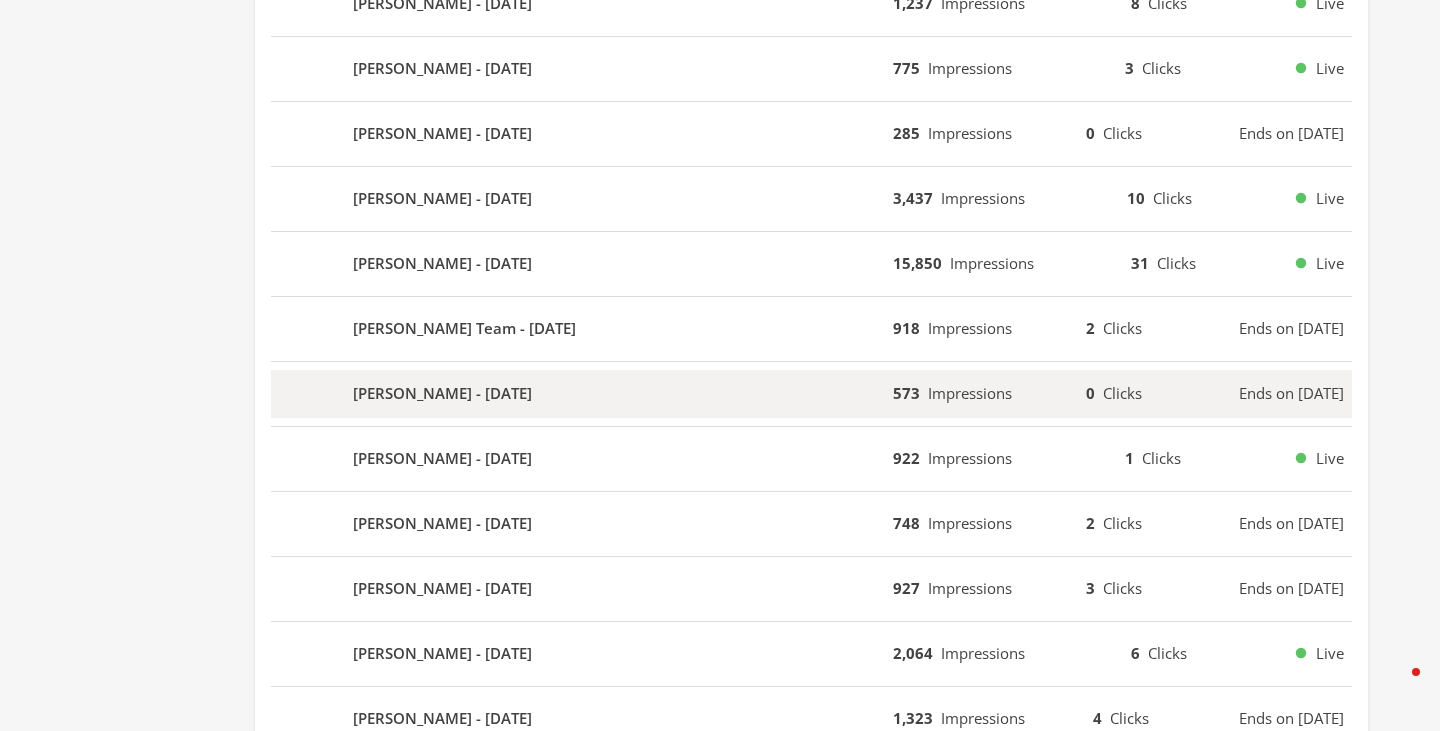 scroll, scrollTop: 1255, scrollLeft: 0, axis: vertical 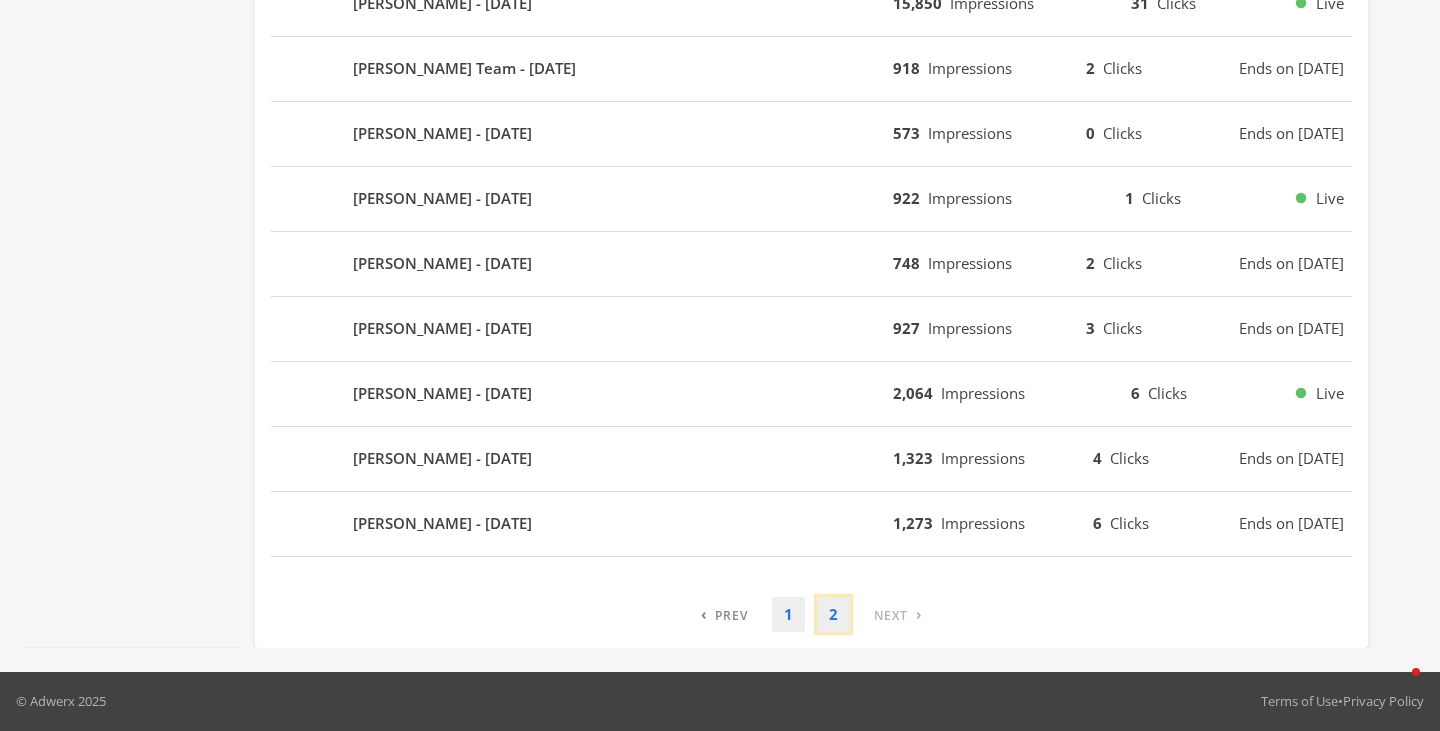 click on "2" at bounding box center [833, 614] 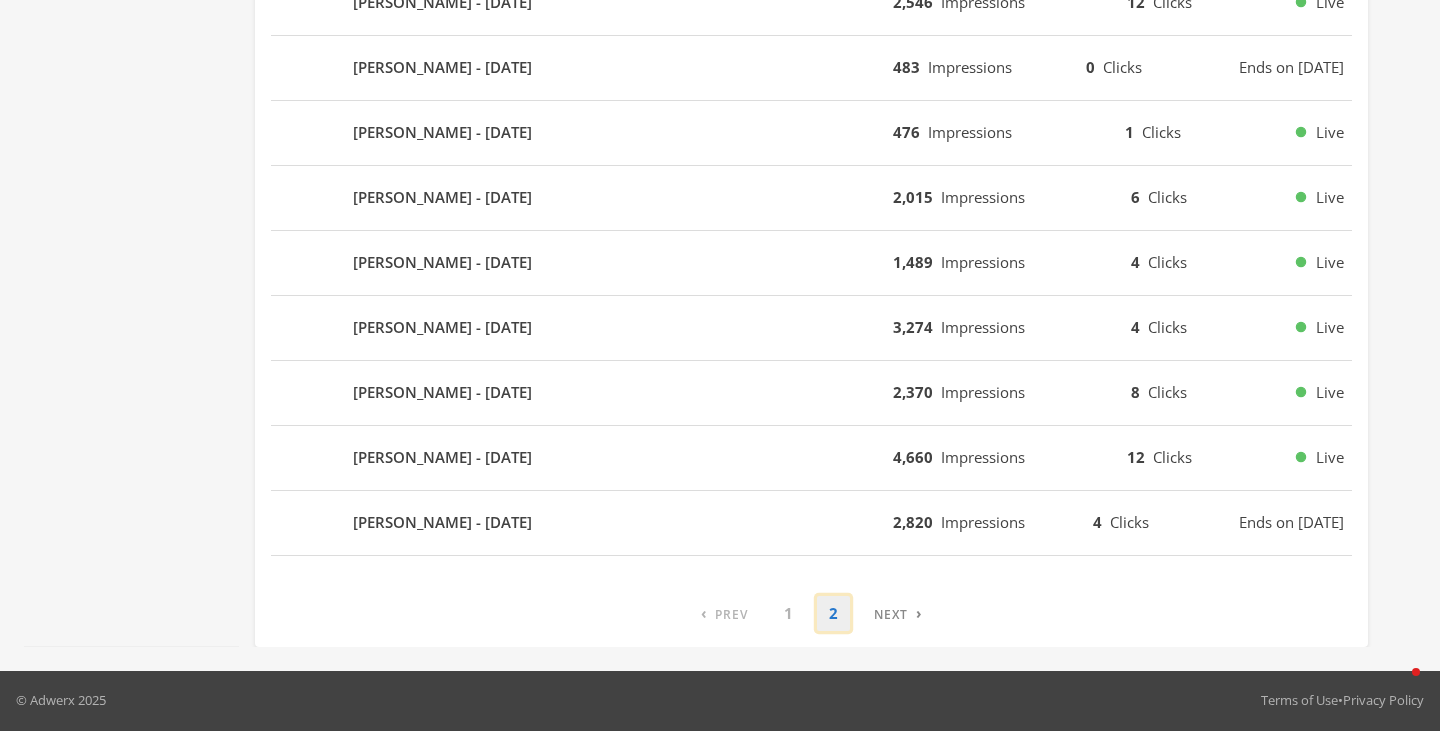 scroll, scrollTop: 930, scrollLeft: 0, axis: vertical 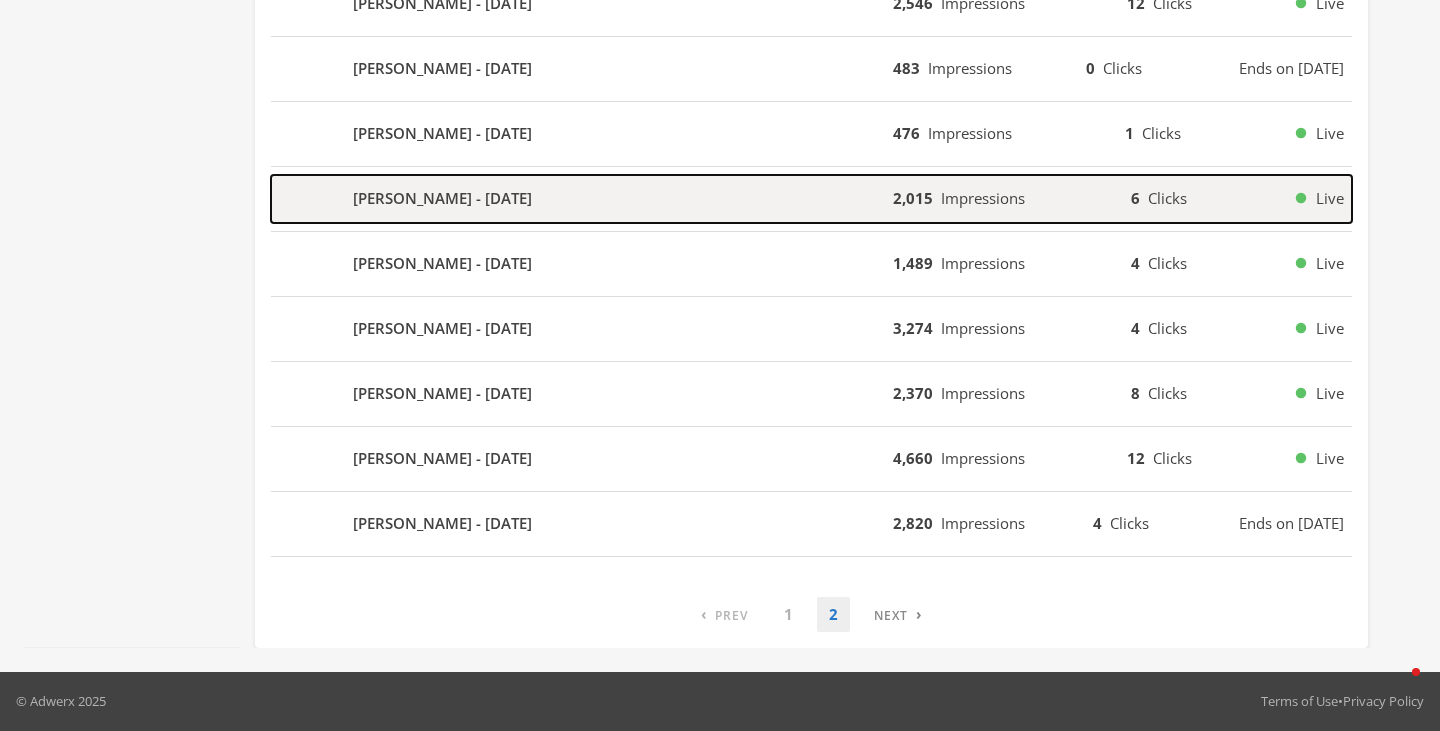 click on "Cole Keeling - 2024-06-25" at bounding box center [582, 199] 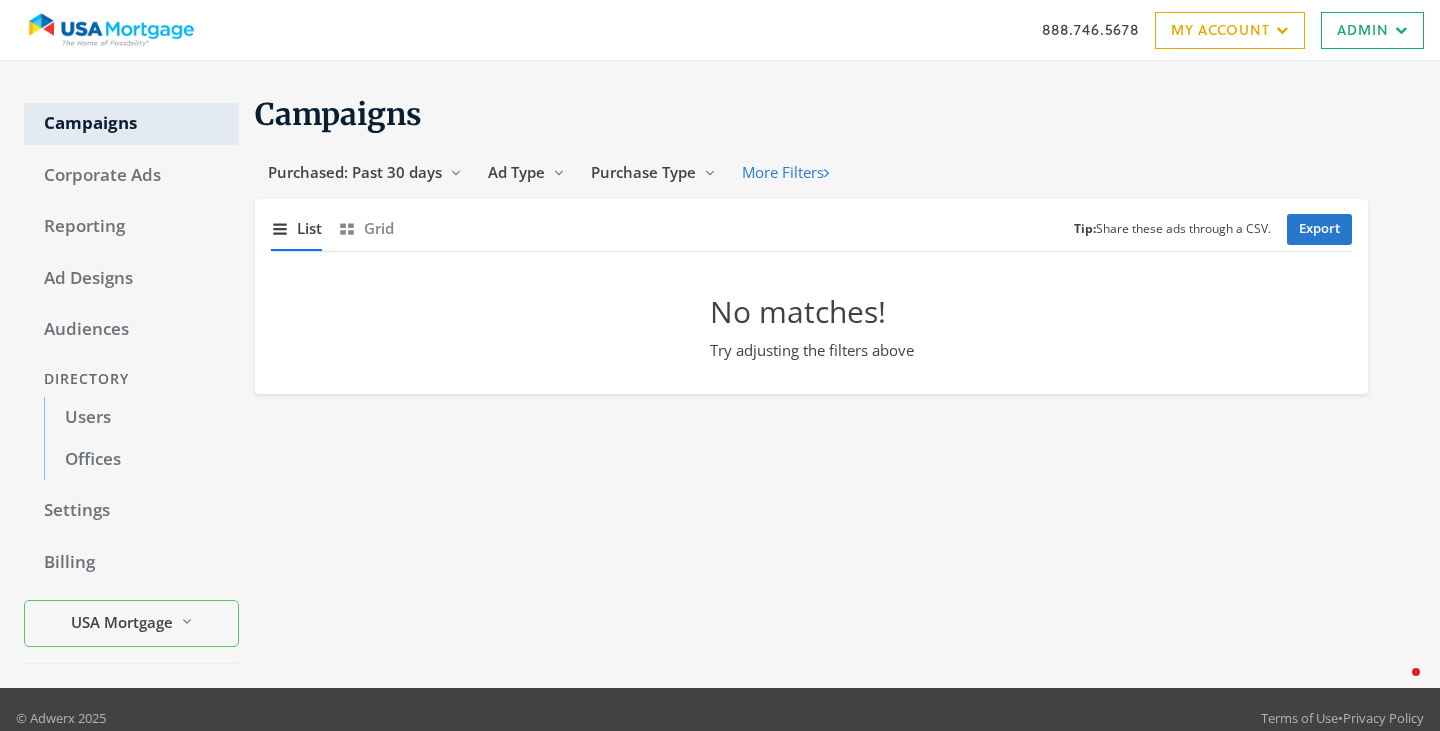 scroll, scrollTop: 0, scrollLeft: 0, axis: both 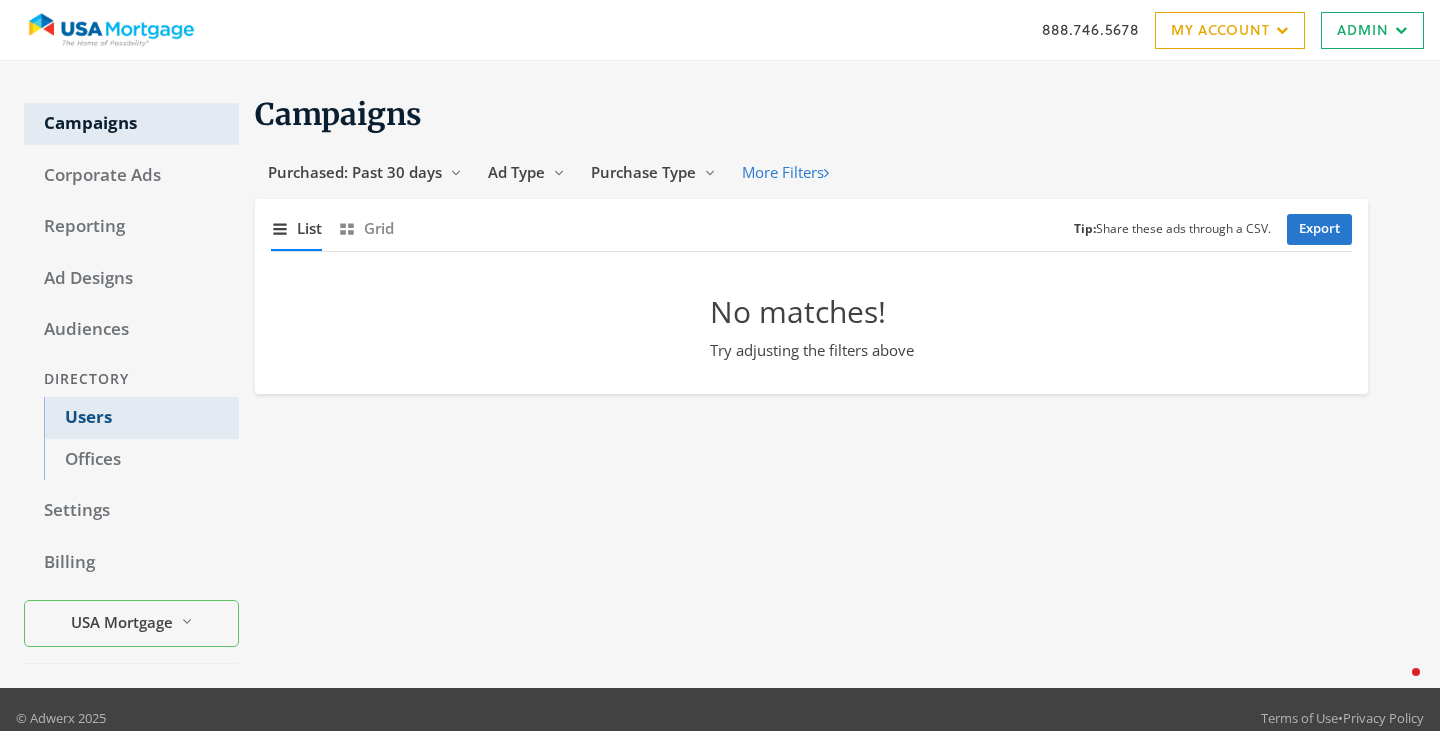 click on "Users" at bounding box center (141, 418) 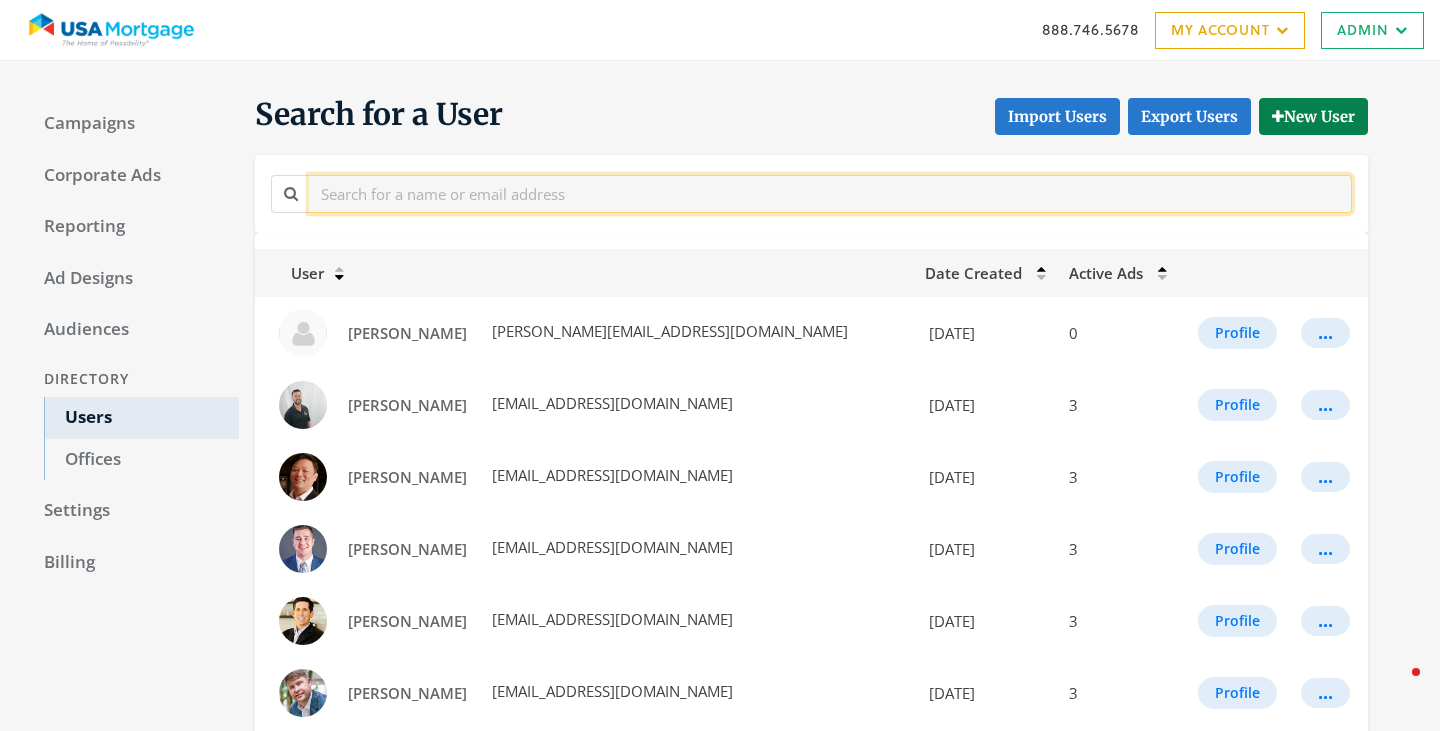 click at bounding box center [830, 193] 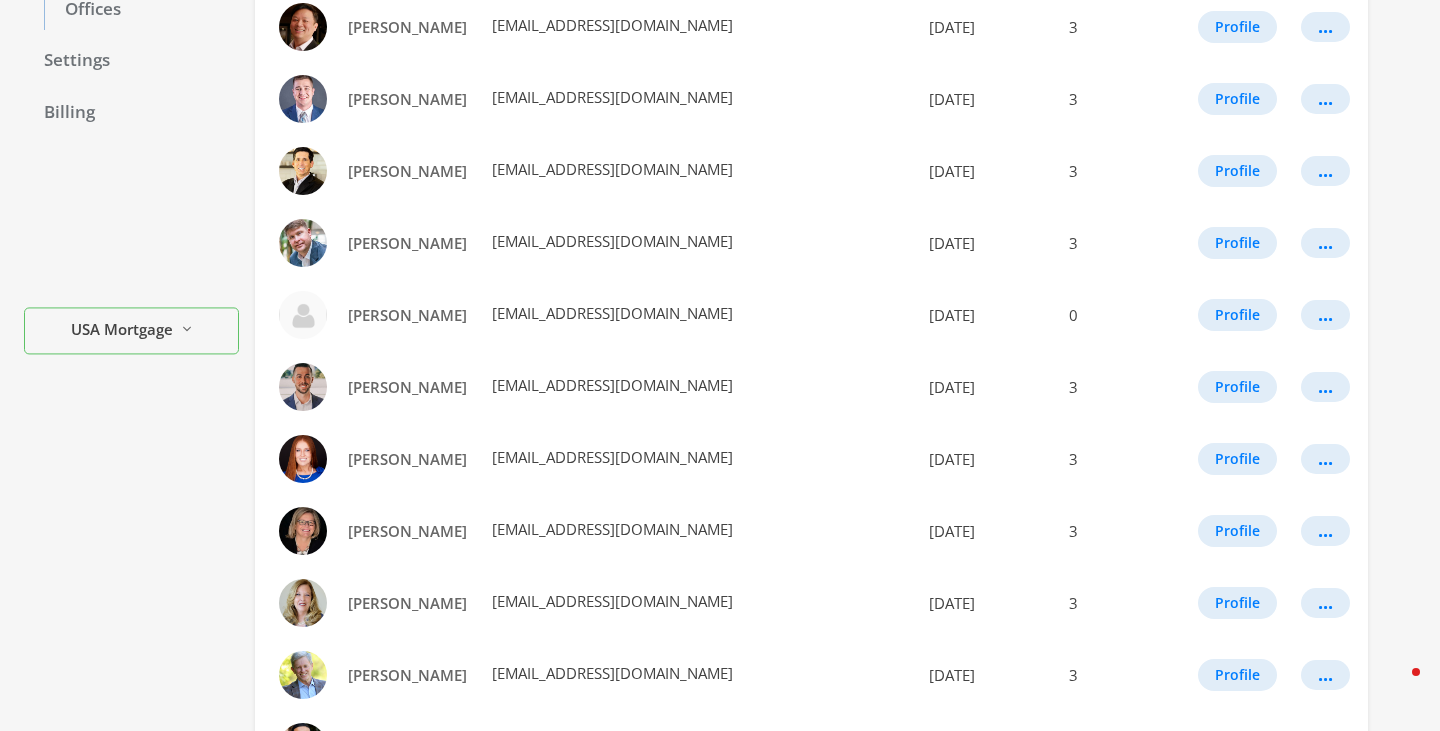 scroll, scrollTop: 500, scrollLeft: 0, axis: vertical 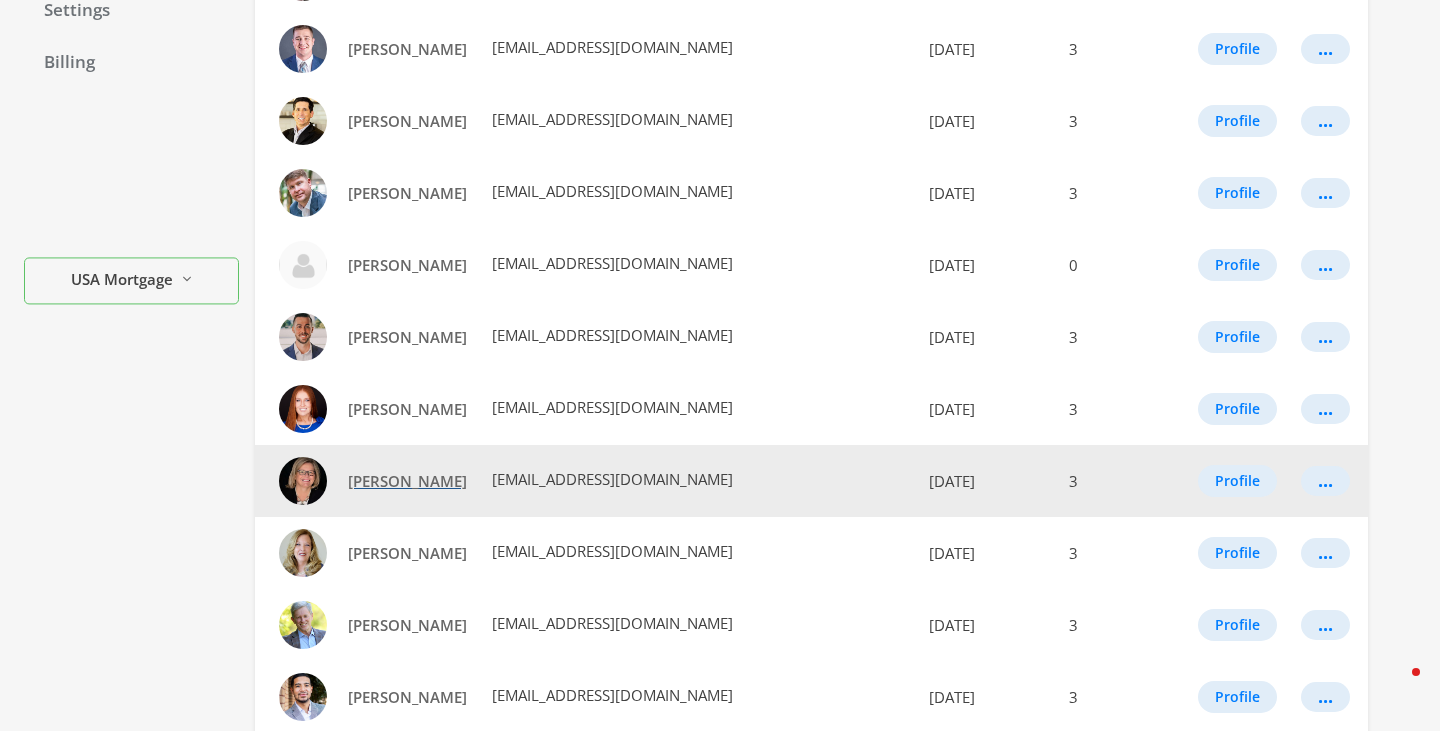 click on "Debbie Cobb" at bounding box center (407, 481) 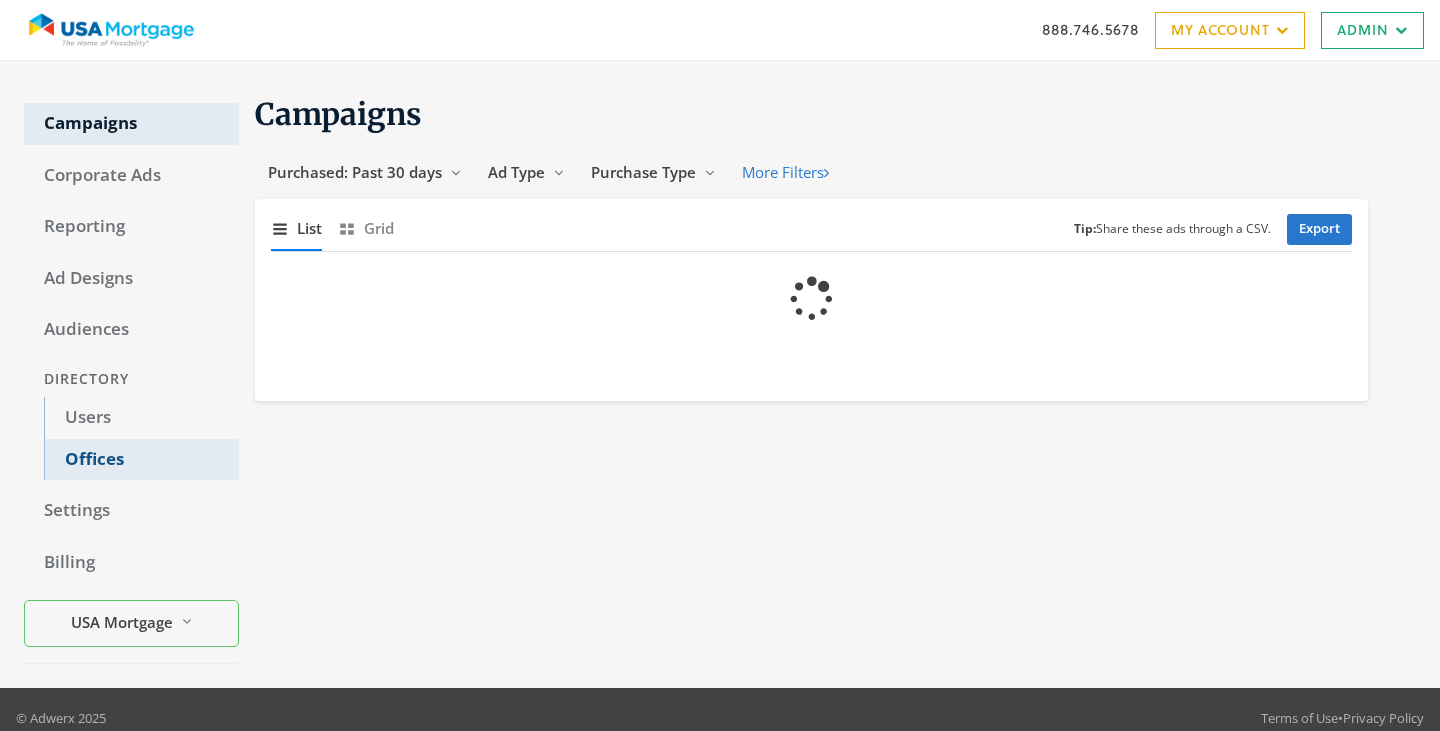 scroll, scrollTop: 0, scrollLeft: 0, axis: both 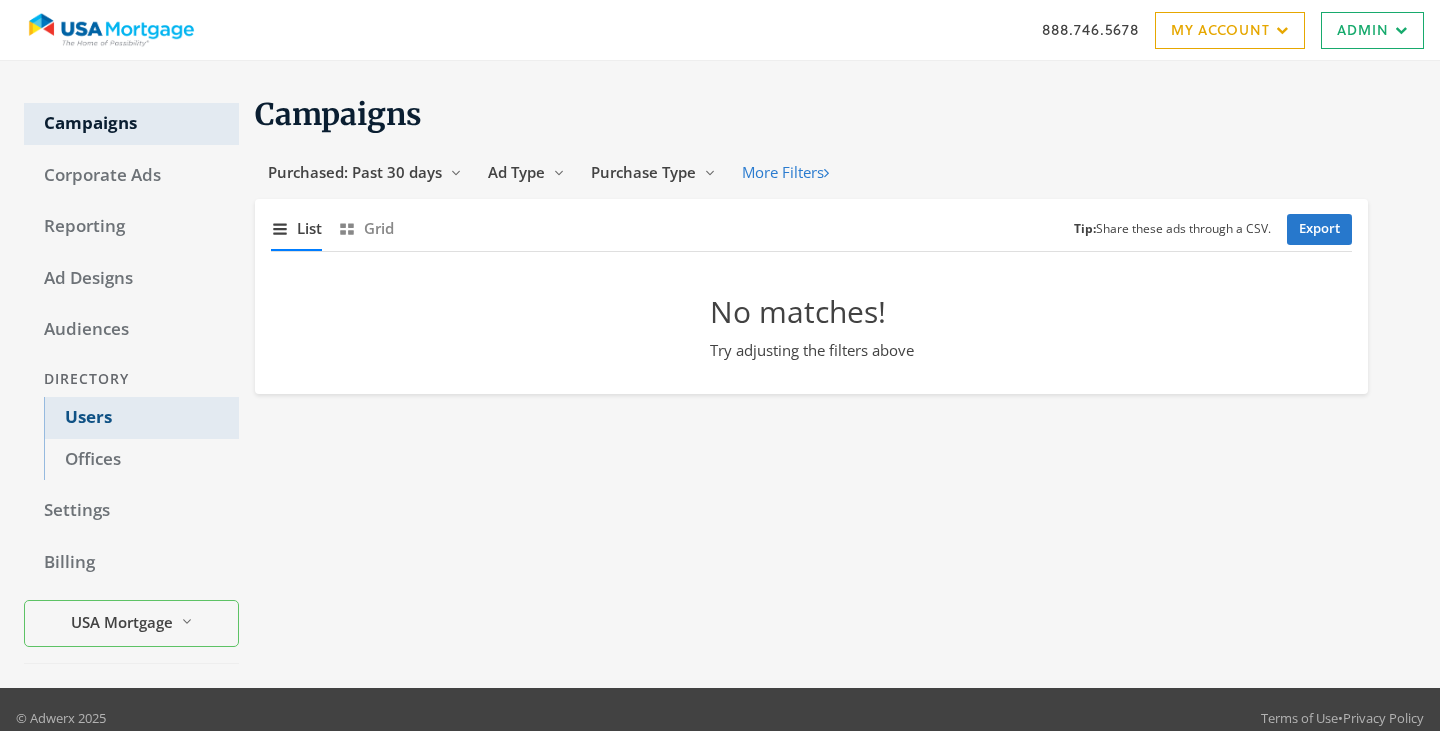 click on "Users" at bounding box center [141, 418] 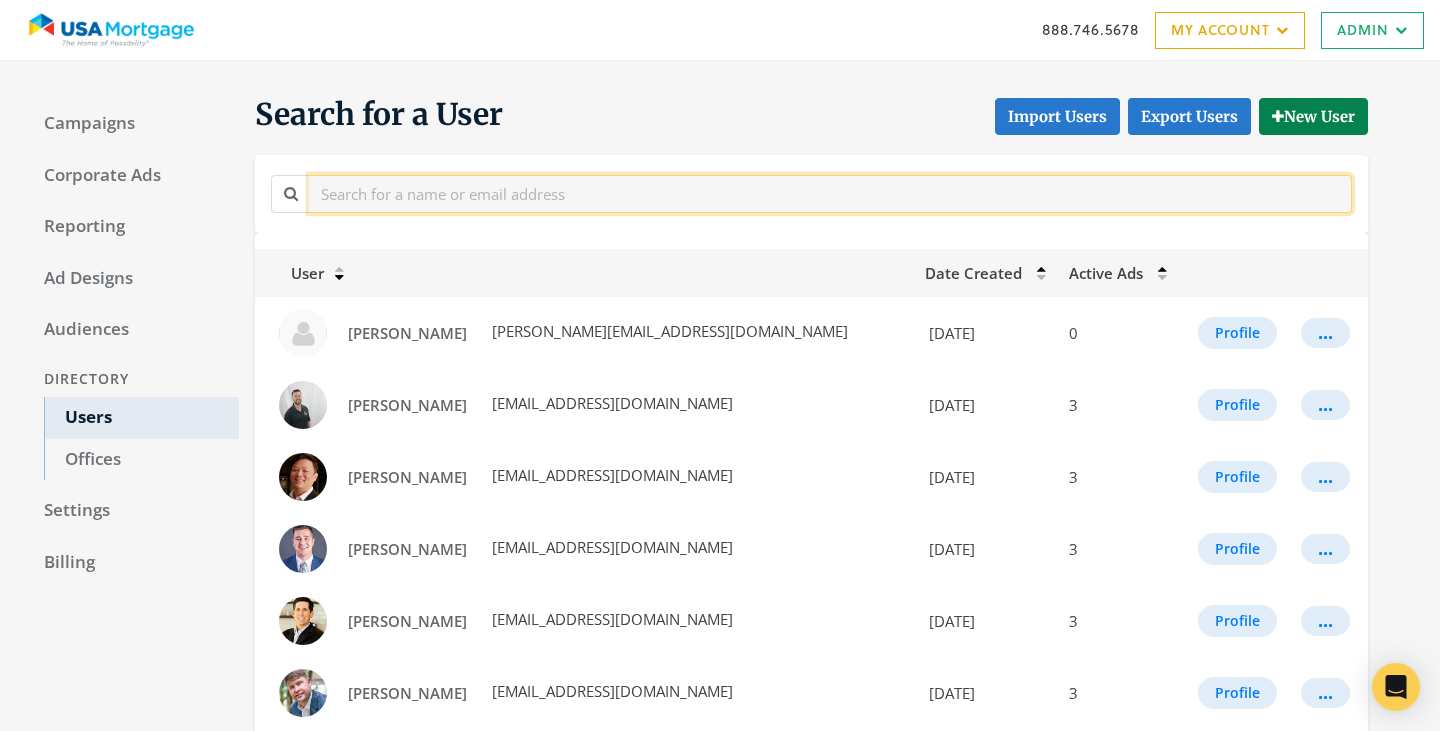 click at bounding box center (830, 193) 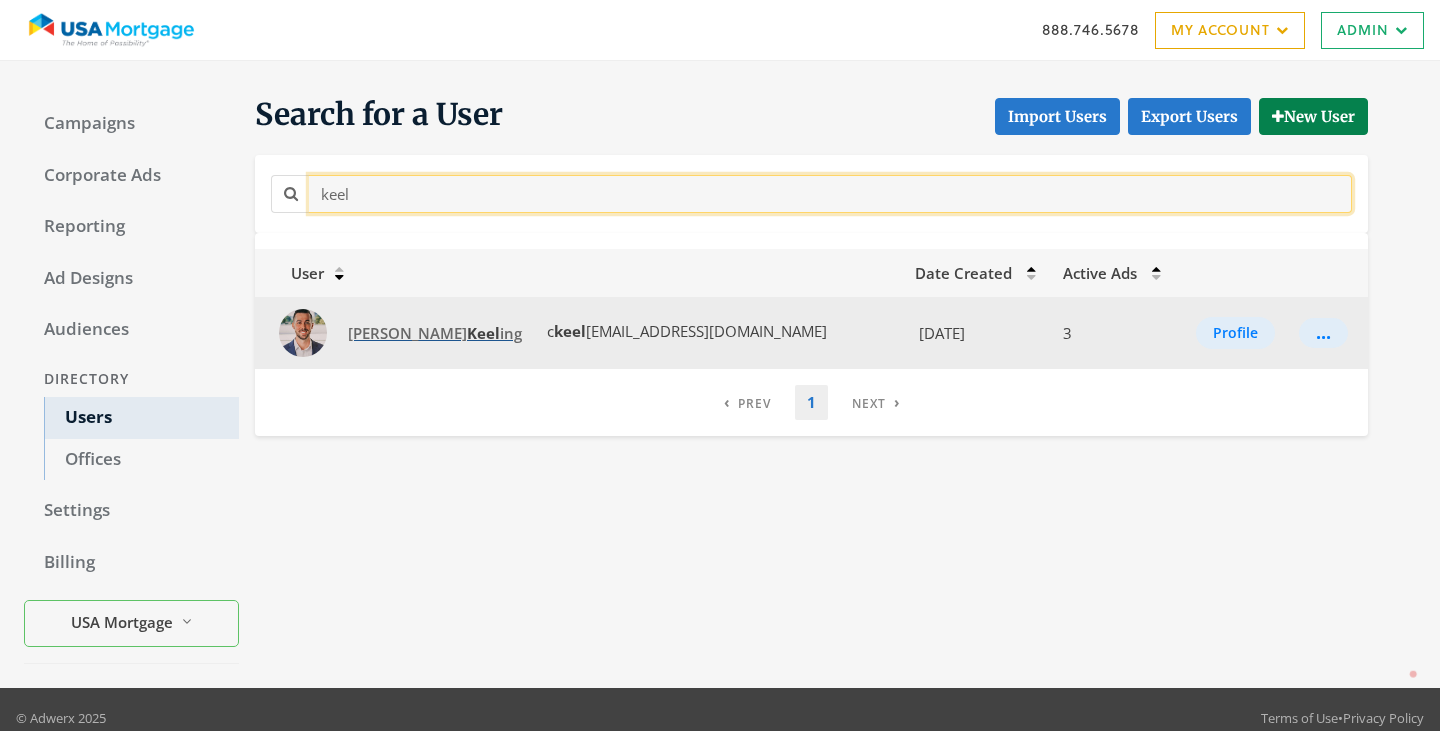 type on "keel" 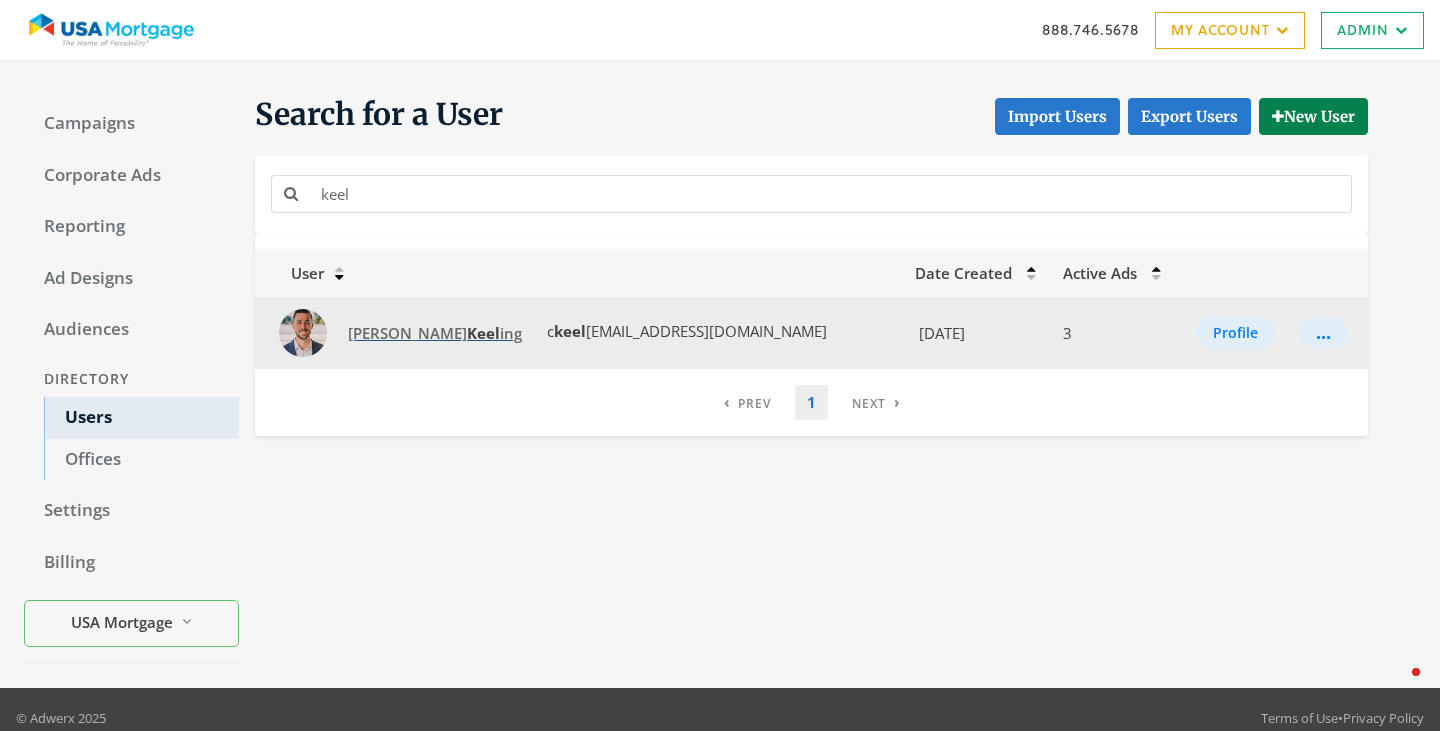 click on "Keel" at bounding box center [483, 333] 